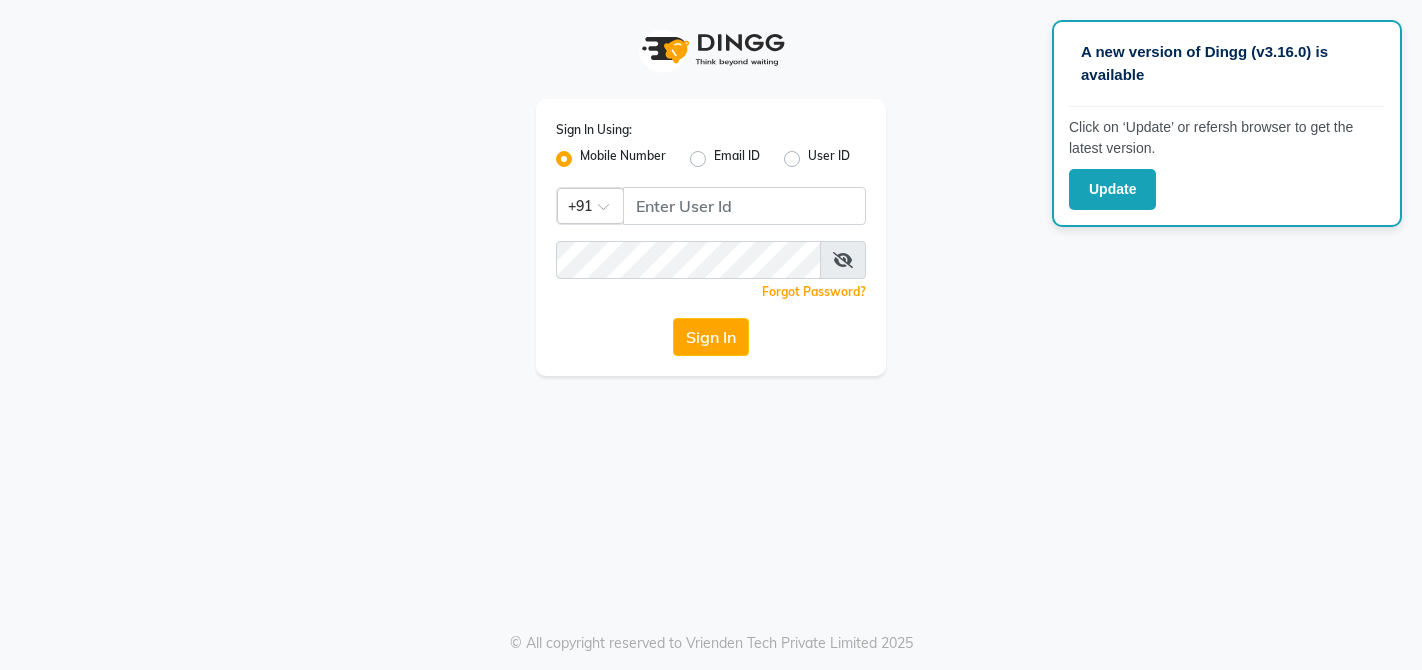 scroll, scrollTop: 0, scrollLeft: 0, axis: both 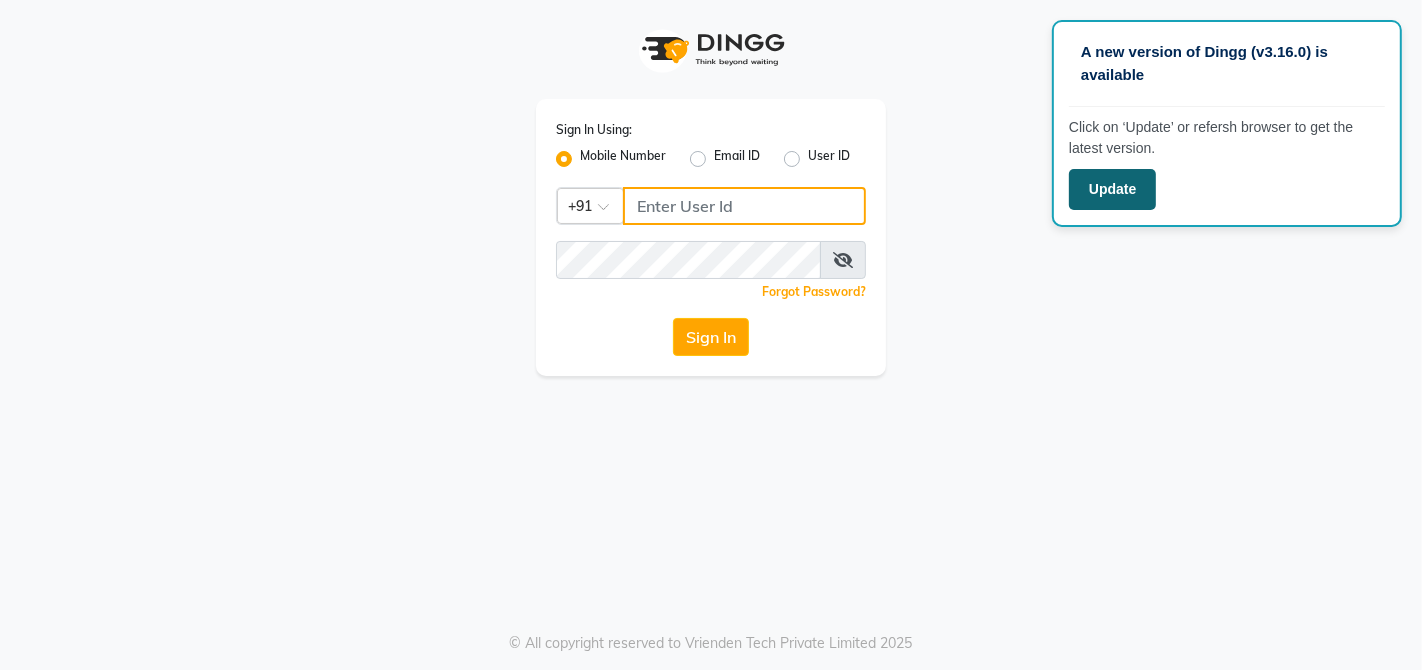 type on "[PHONE]" 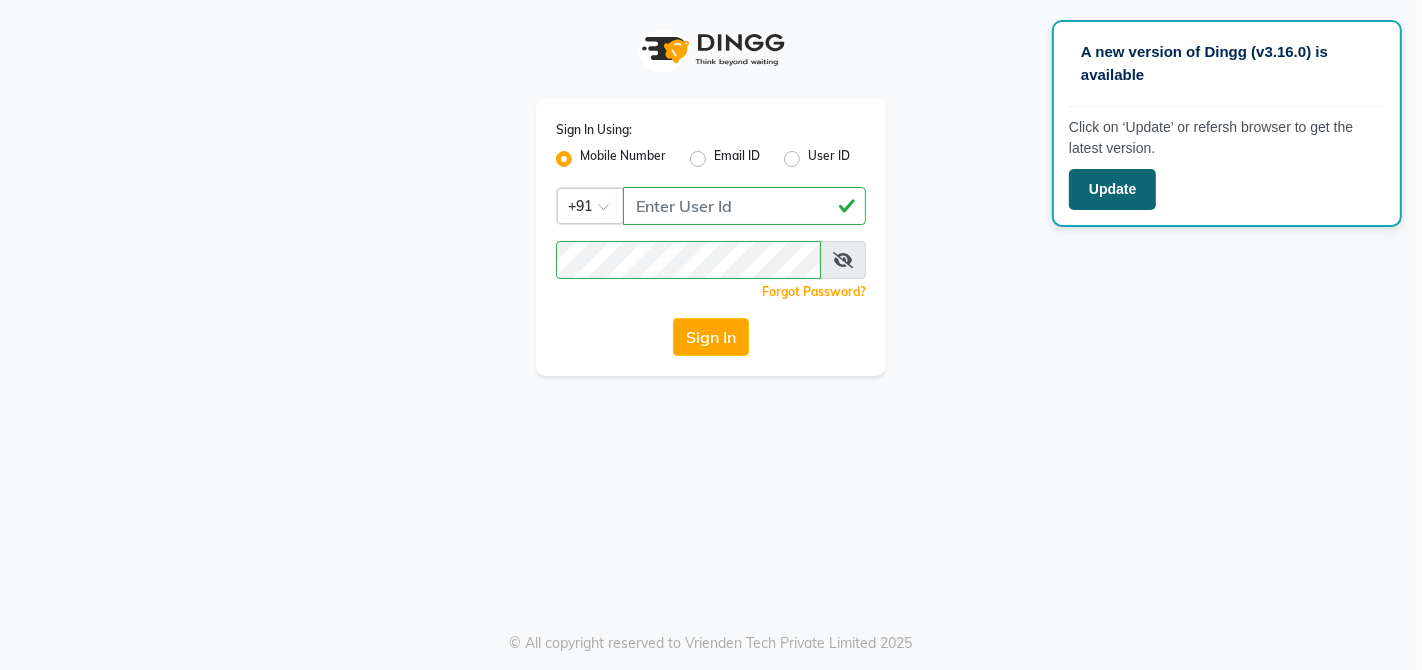click on "Update" 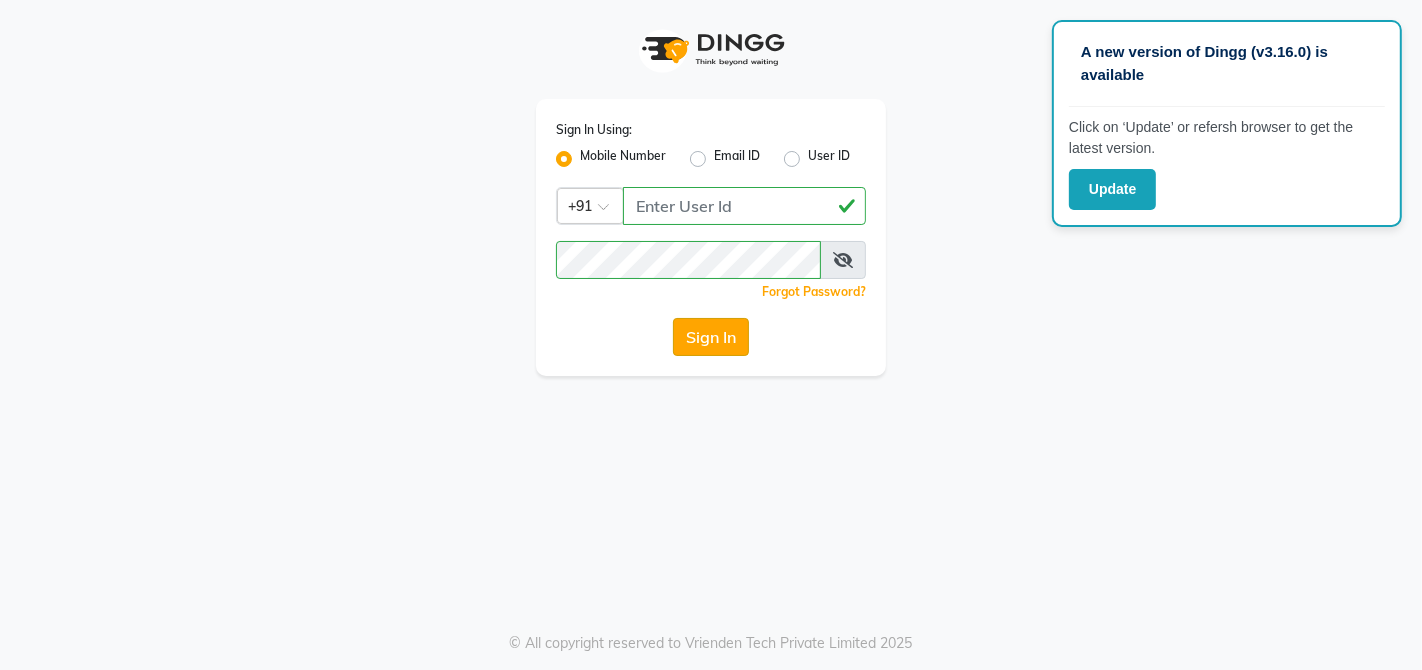 click on "Sign In" 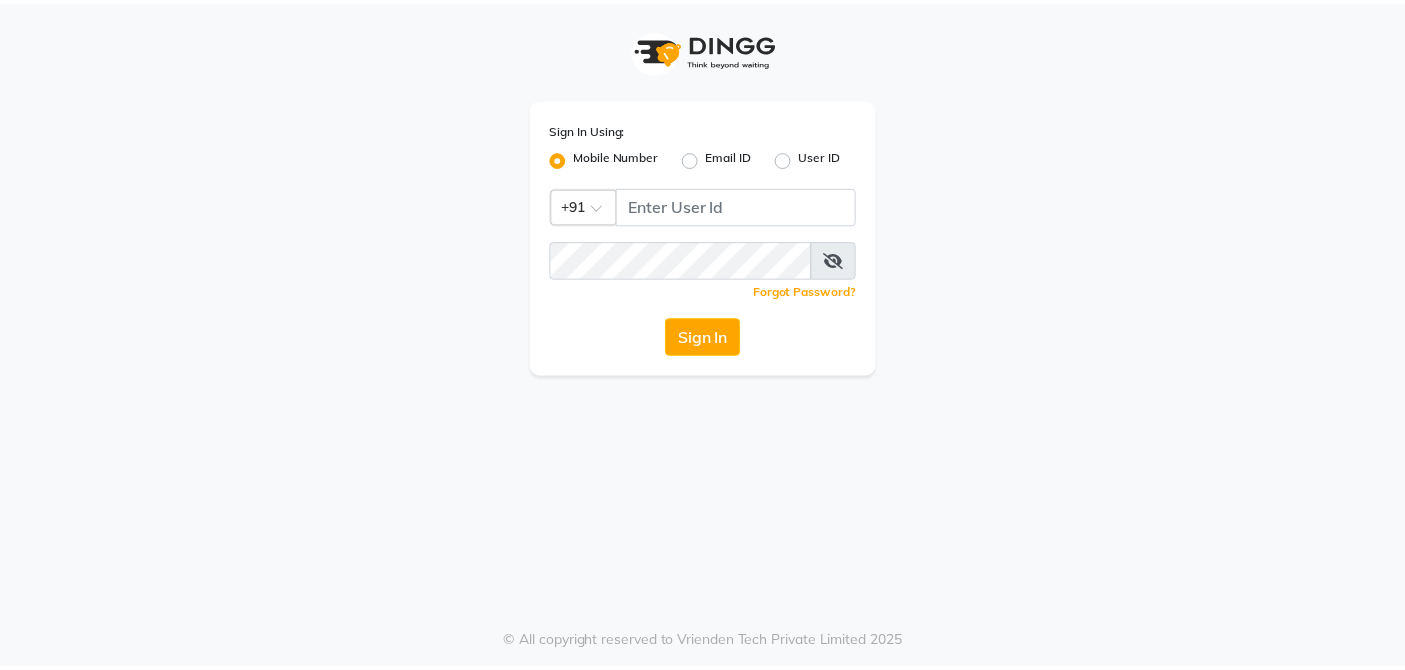 scroll, scrollTop: 0, scrollLeft: 0, axis: both 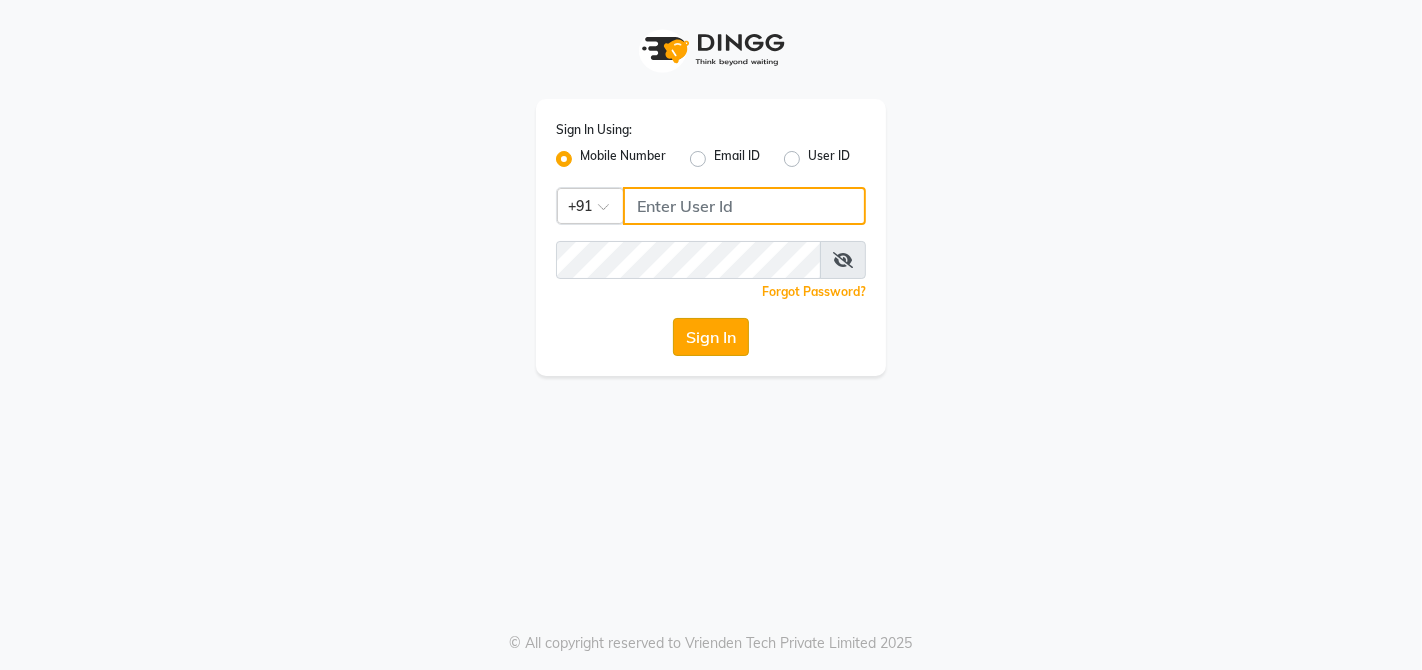 type on "[PHONE]" 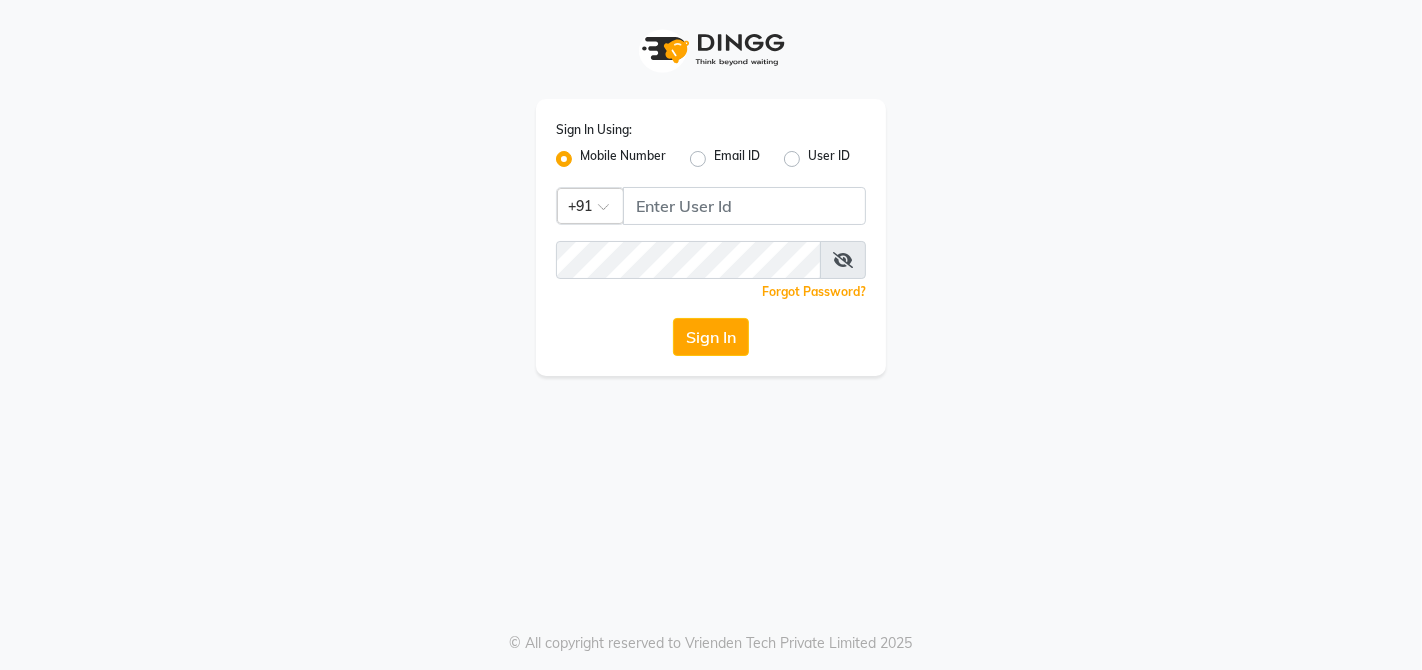 click on "Sign In" 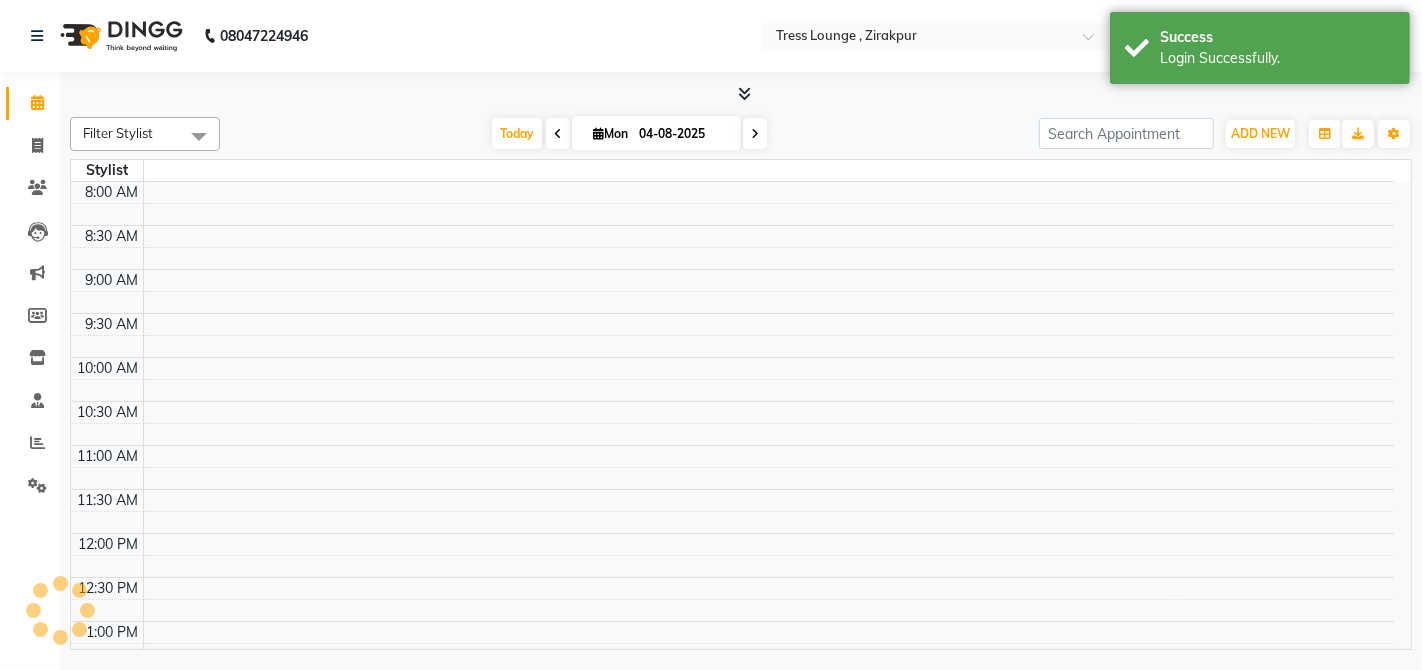 select on "en" 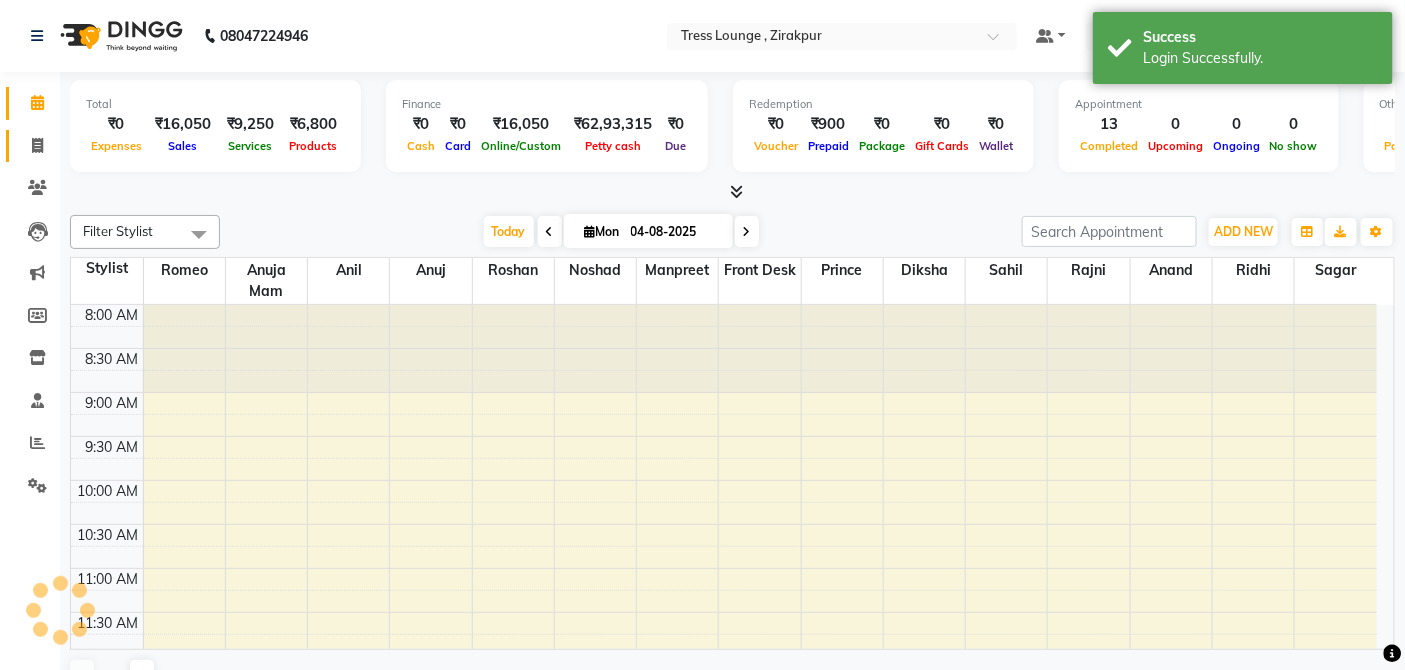scroll, scrollTop: 0, scrollLeft: 0, axis: both 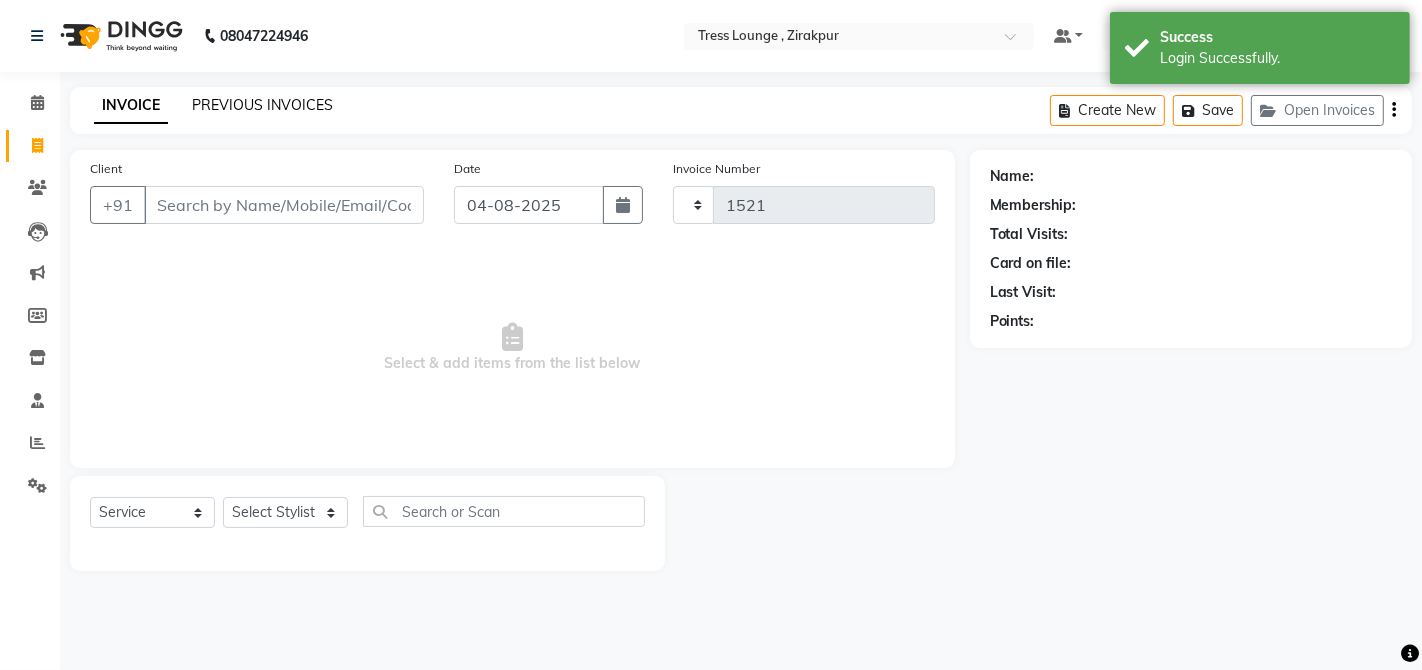 click on "PREVIOUS INVOICES" 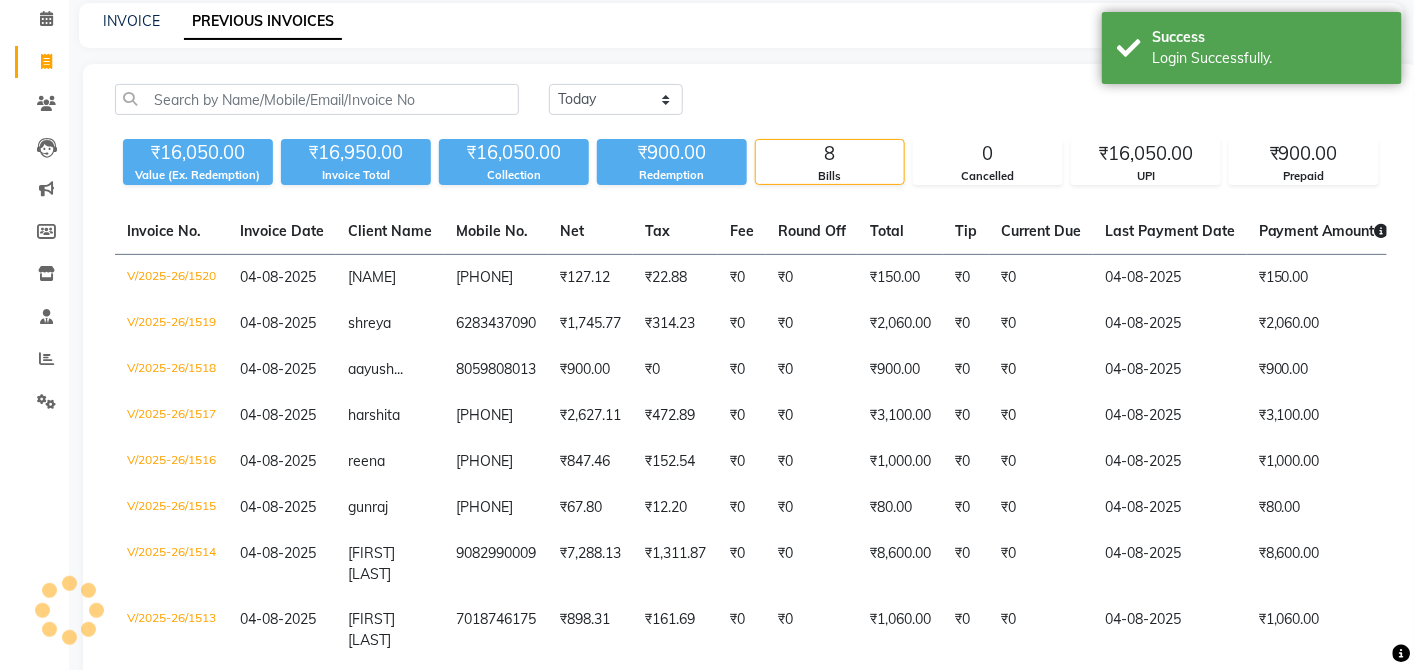 scroll, scrollTop: 0, scrollLeft: 0, axis: both 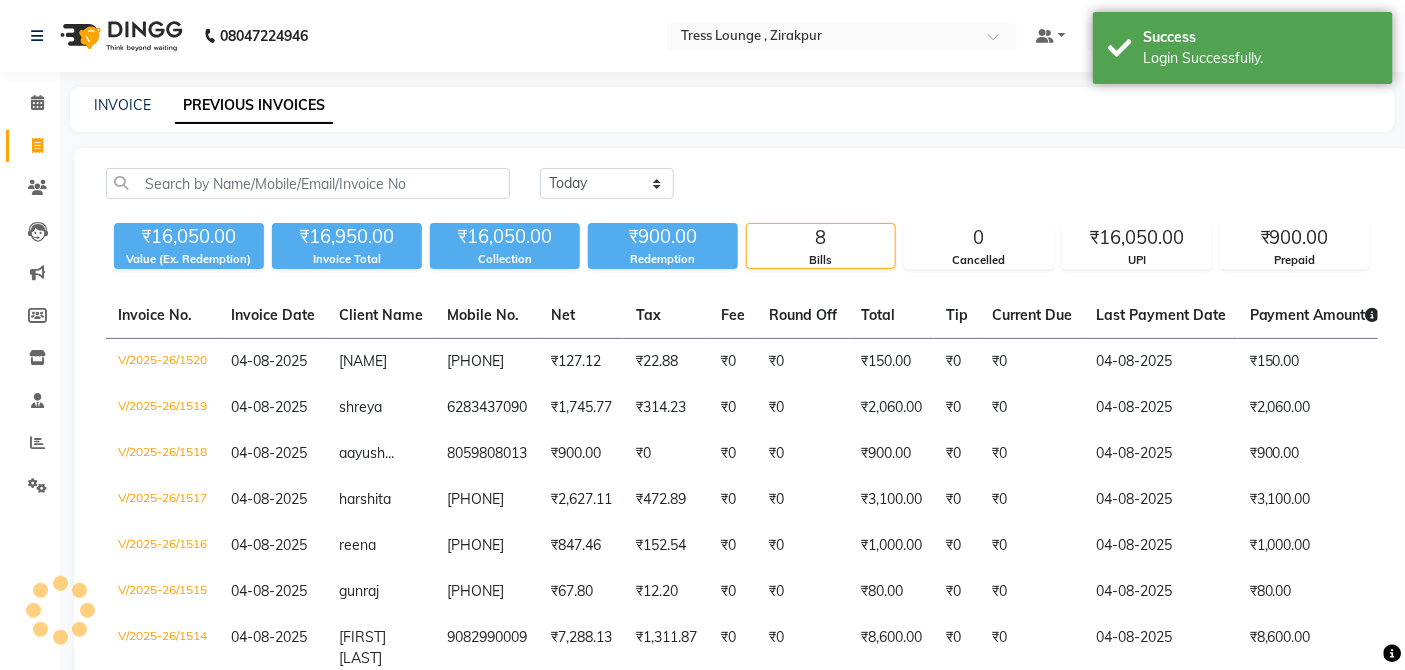 click on "Invoice" 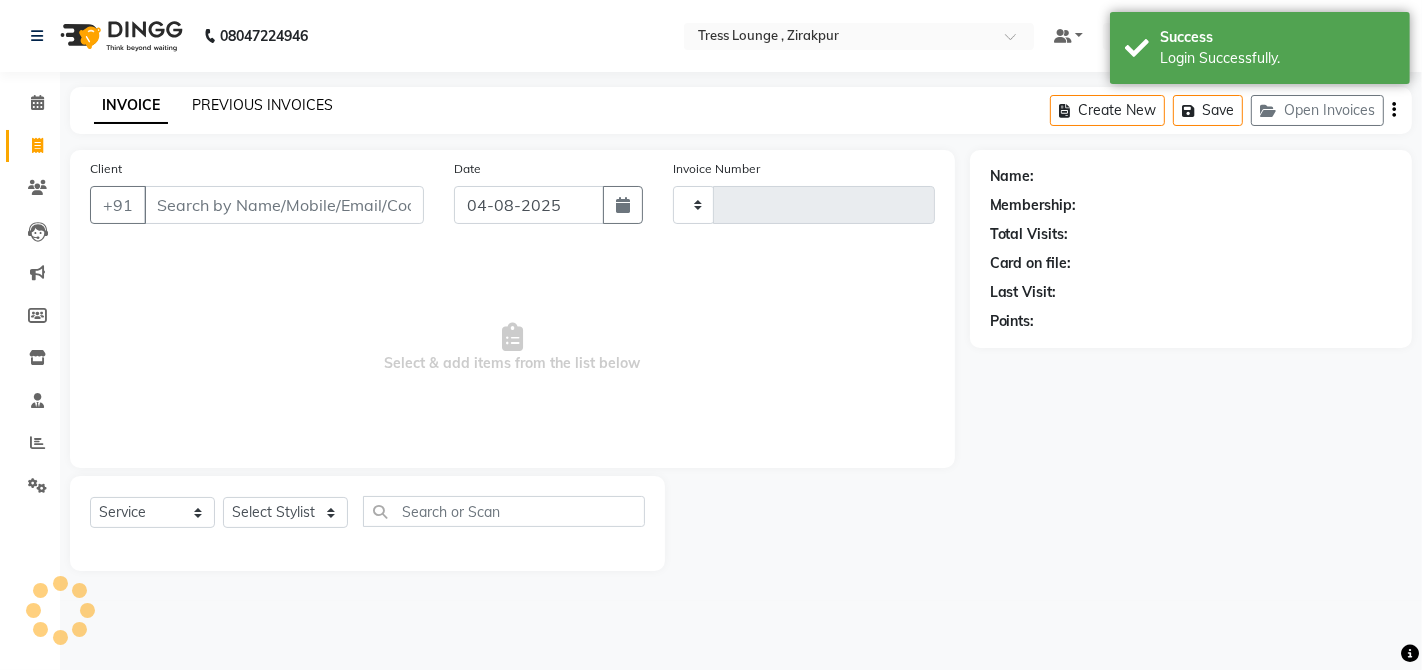 type on "1521" 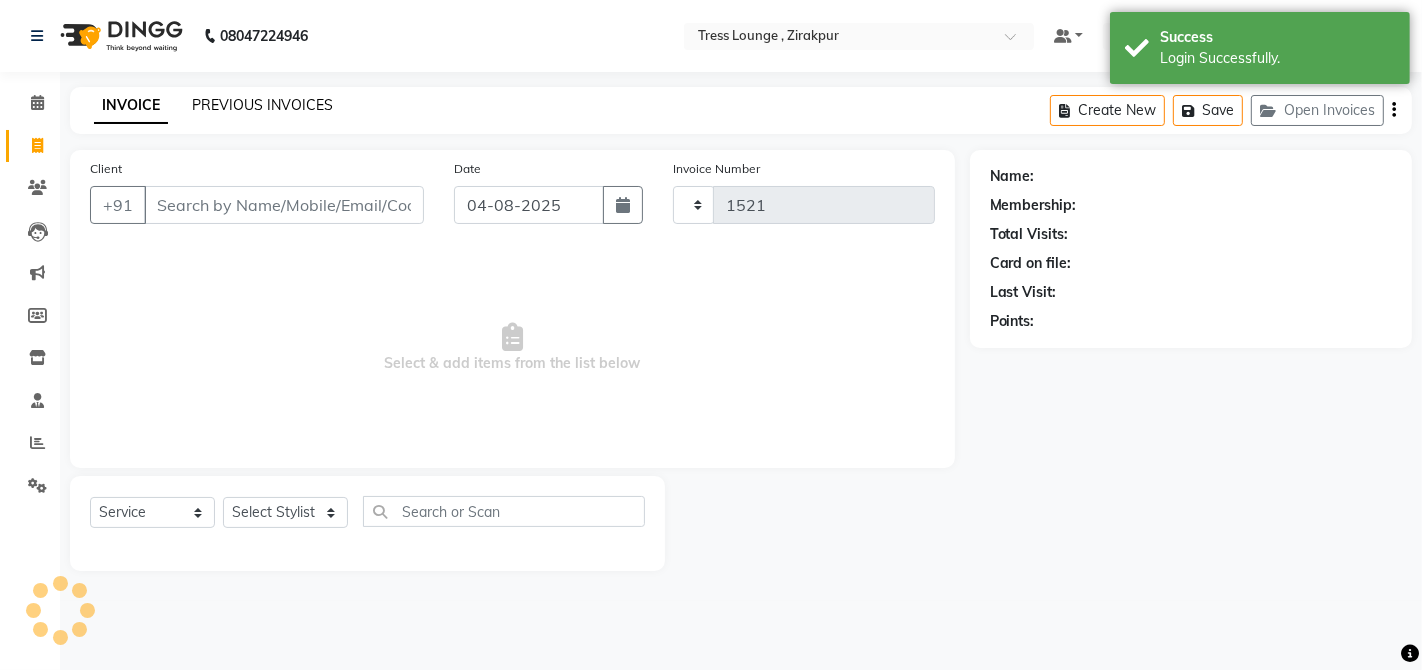 select on "5111" 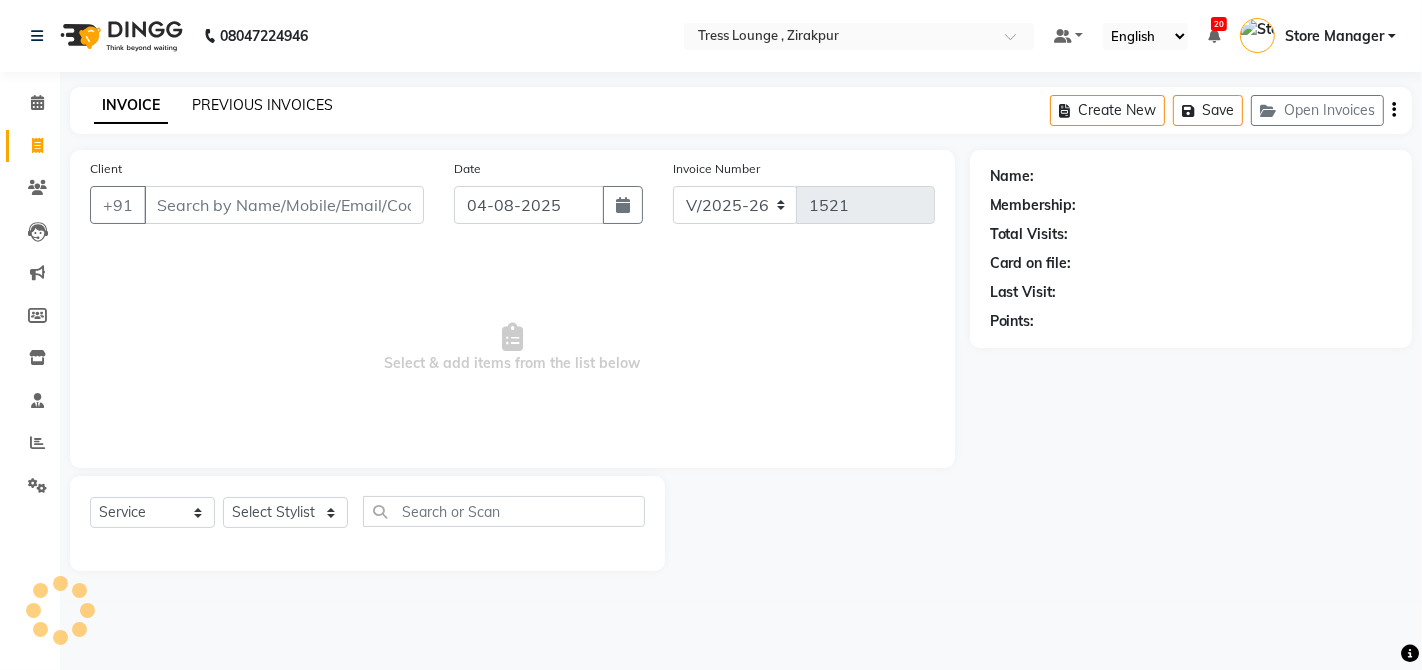 click on "PREVIOUS INVOICES" 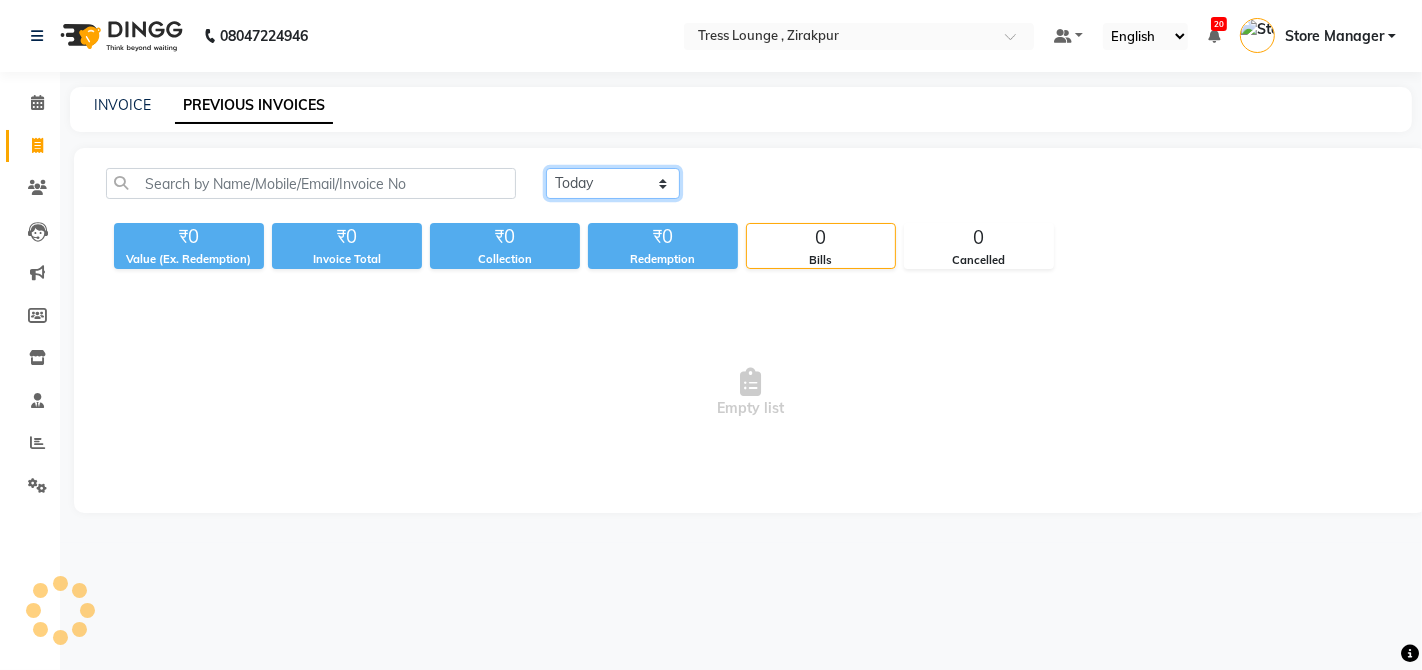 click on "Today Yesterday Custom Range" 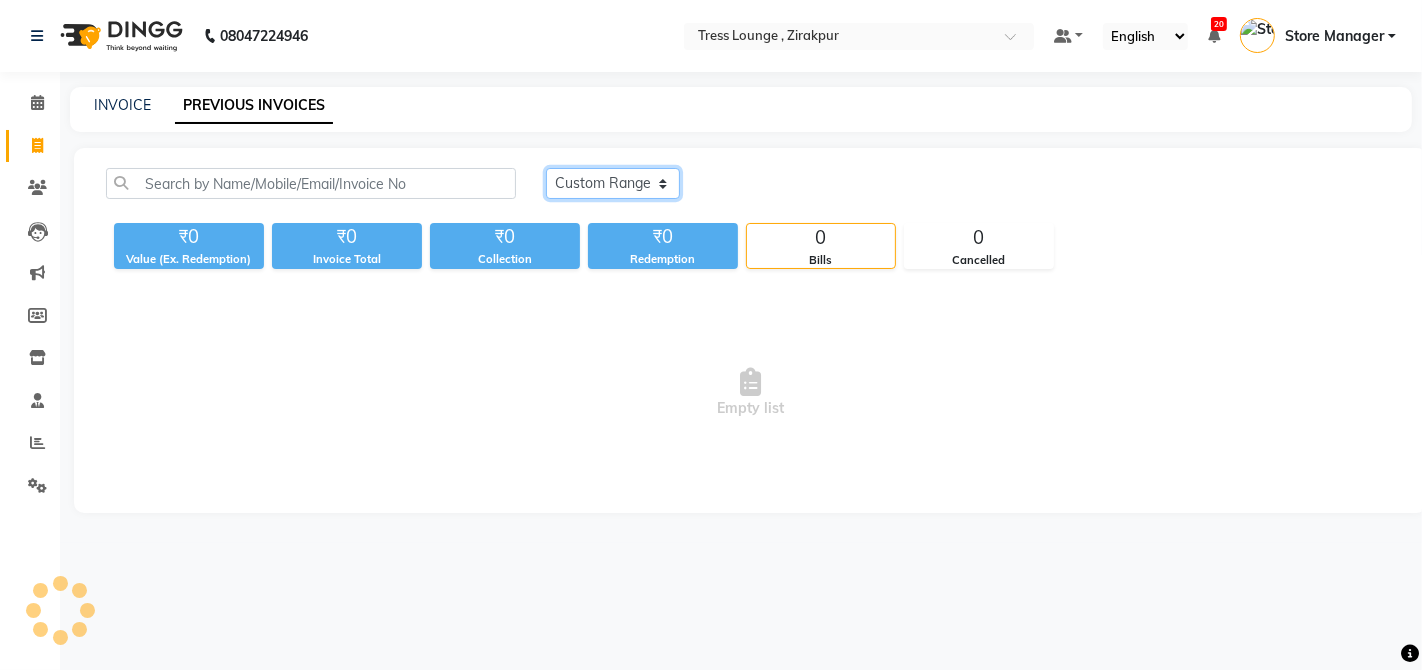 click on "Today Yesterday Custom Range" 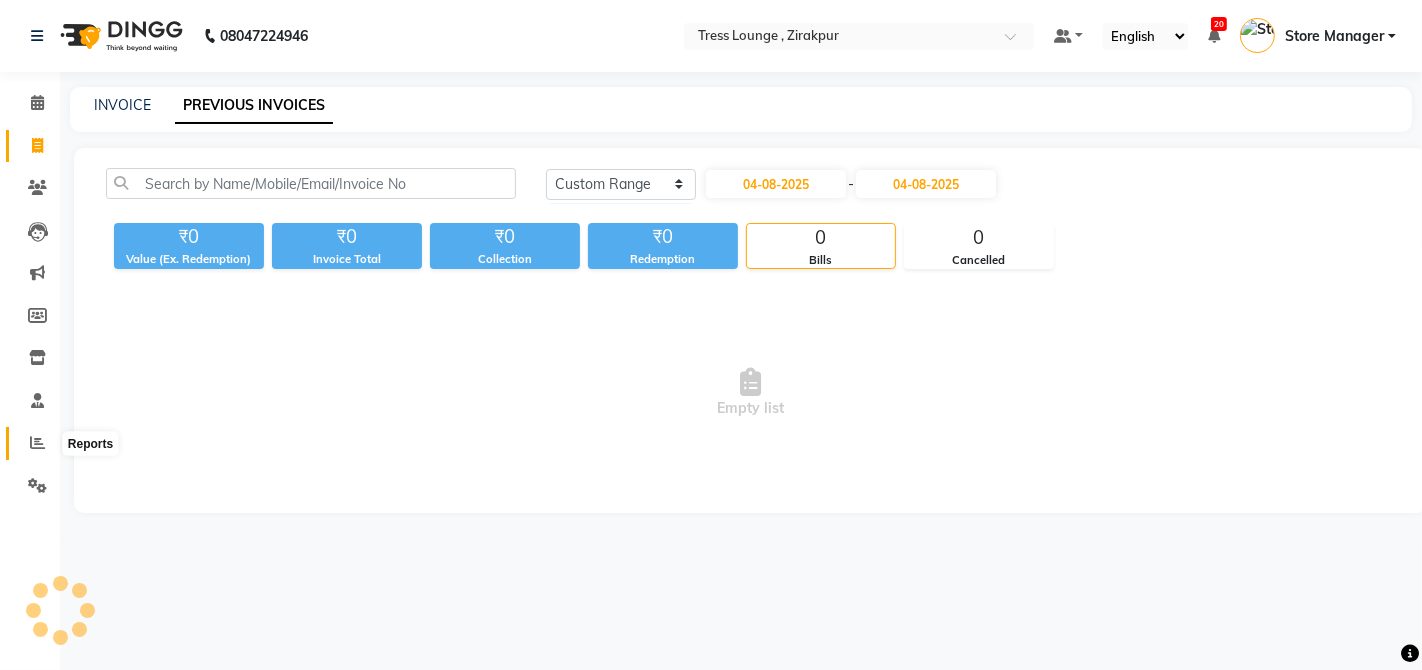 click 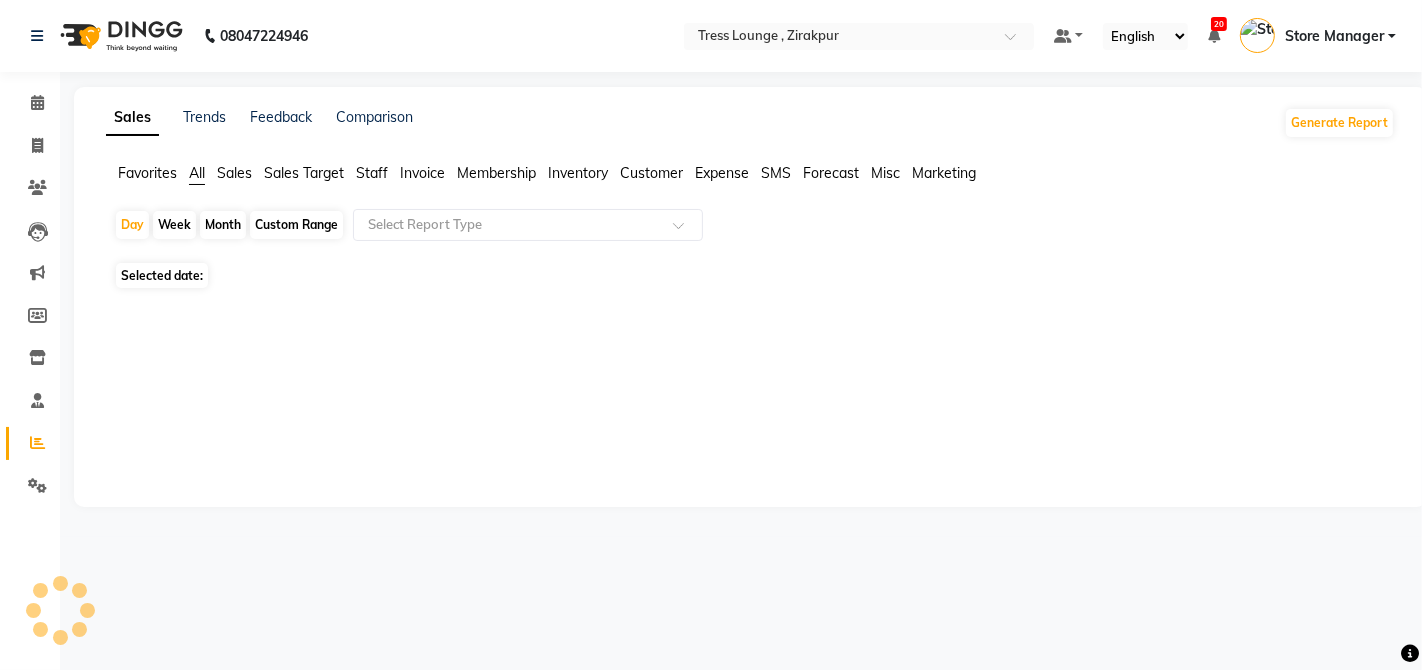 click on "Staff" 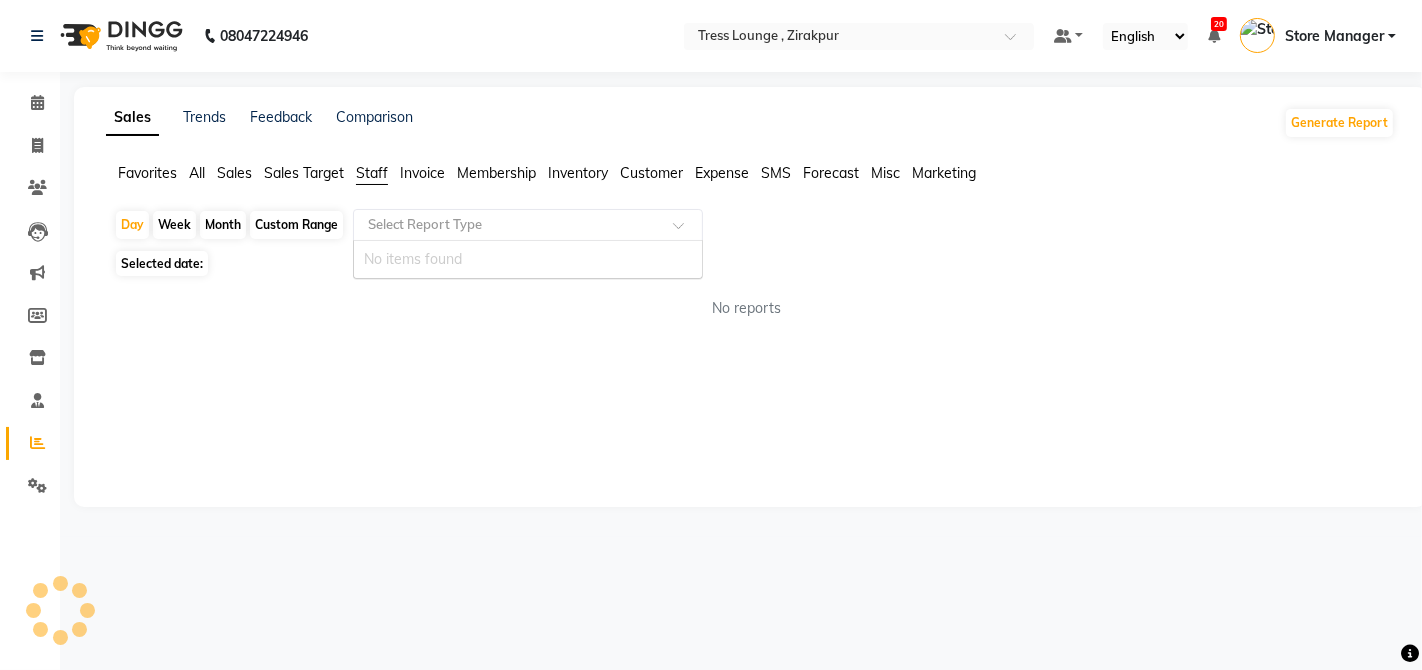 click 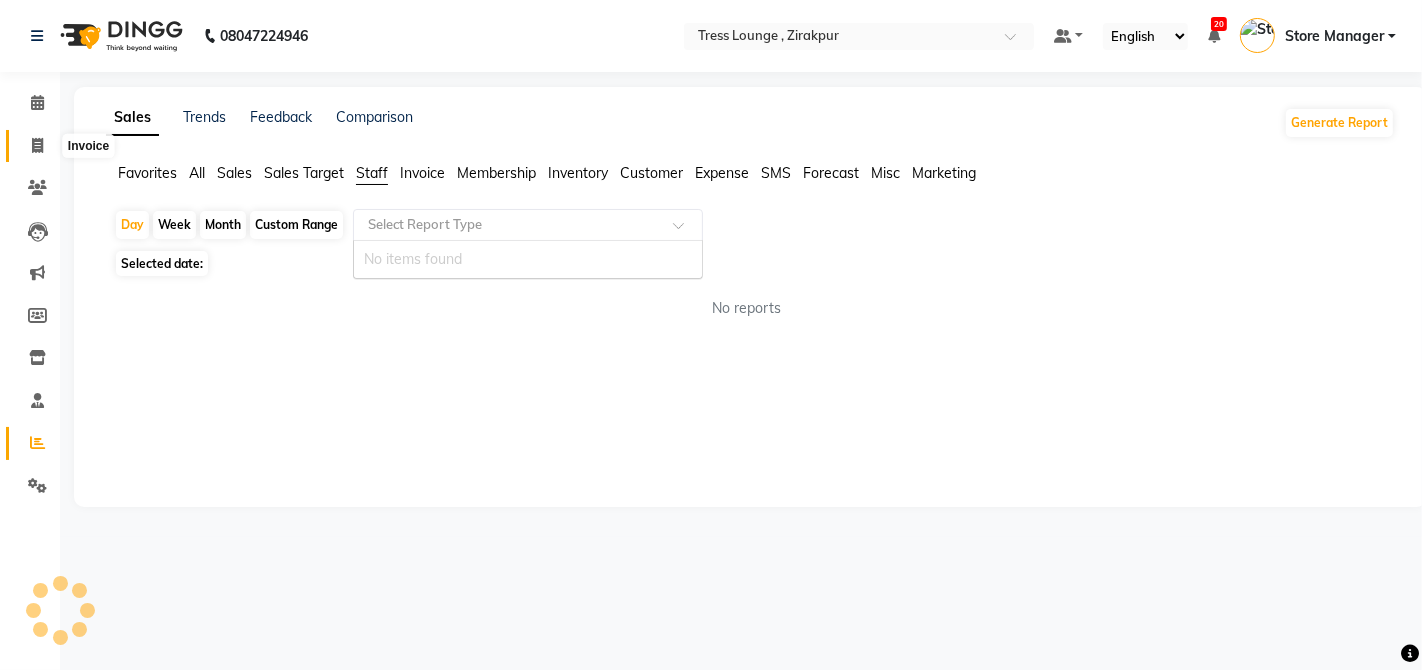 click 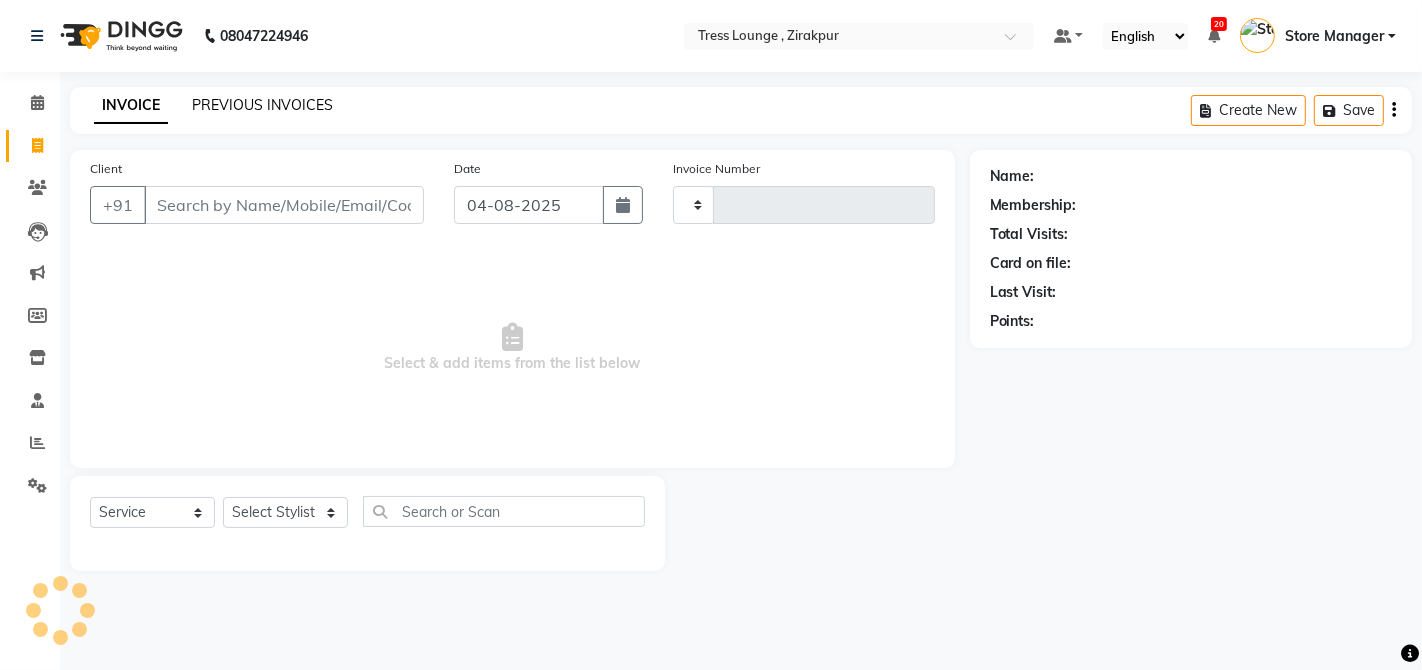 click on "PREVIOUS INVOICES" 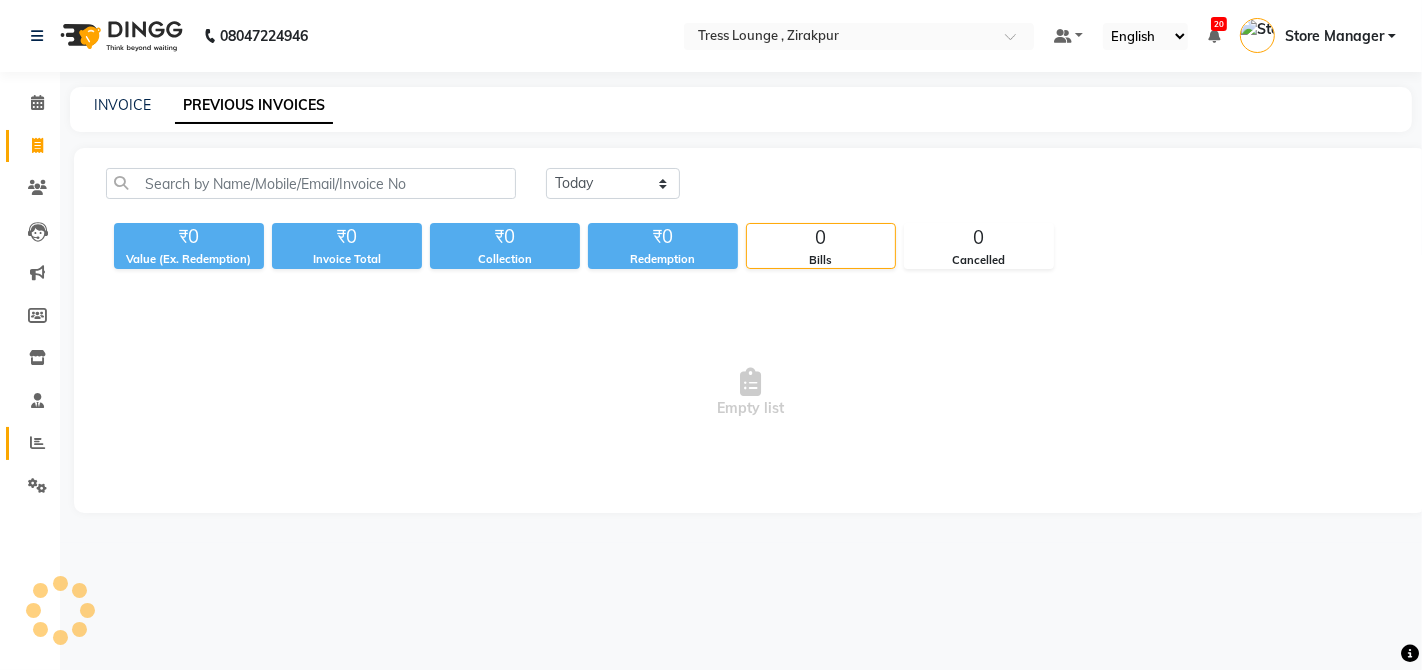 click on "Reports" 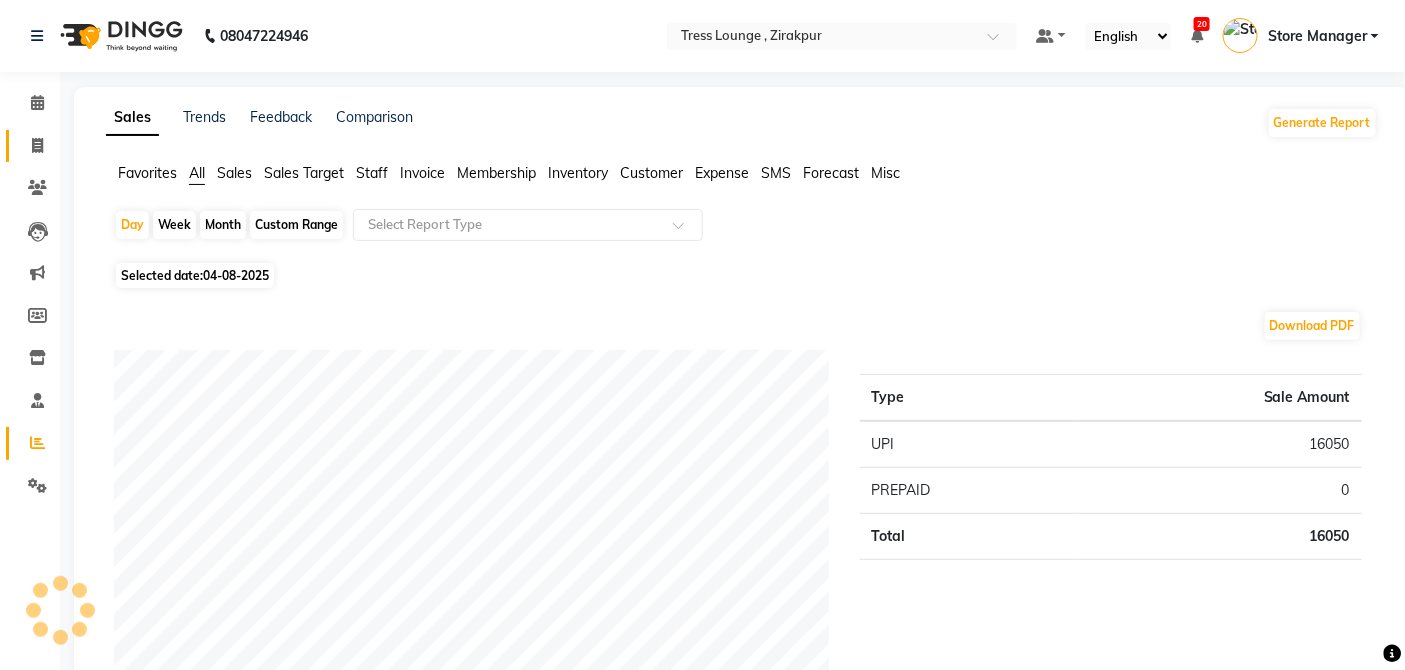 click 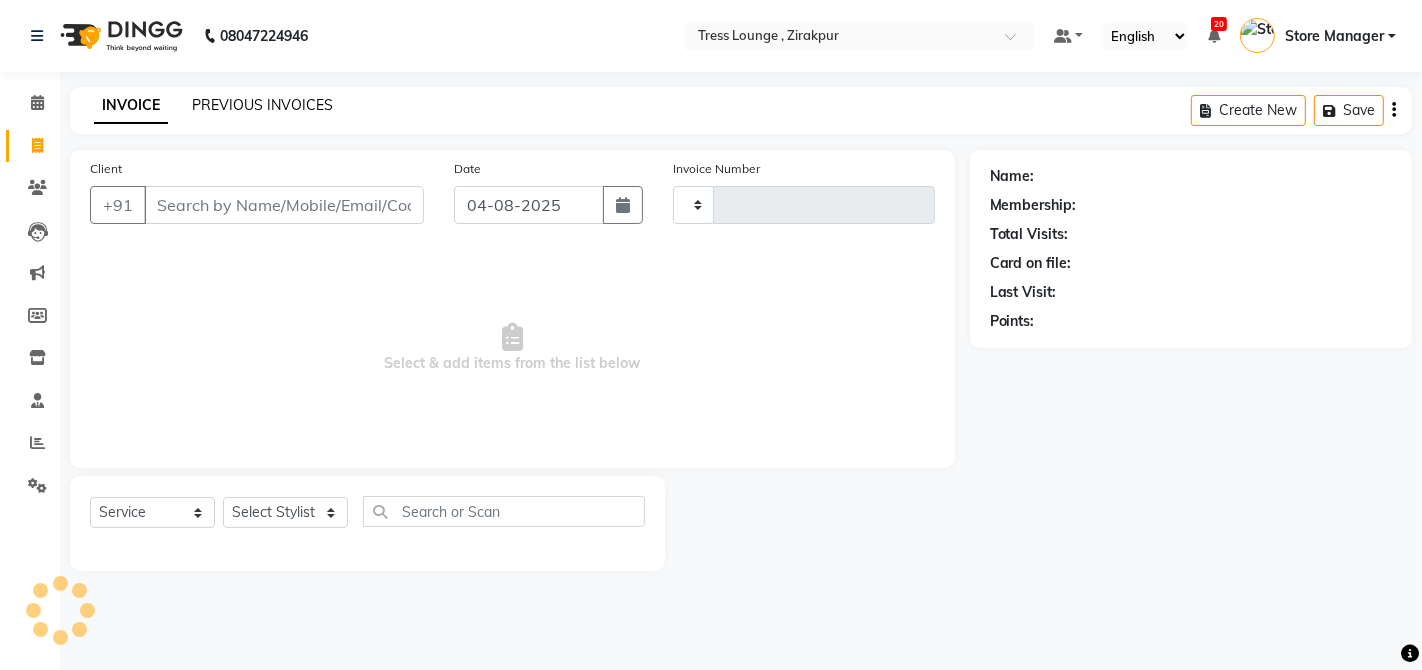click on "PREVIOUS INVOICES" 